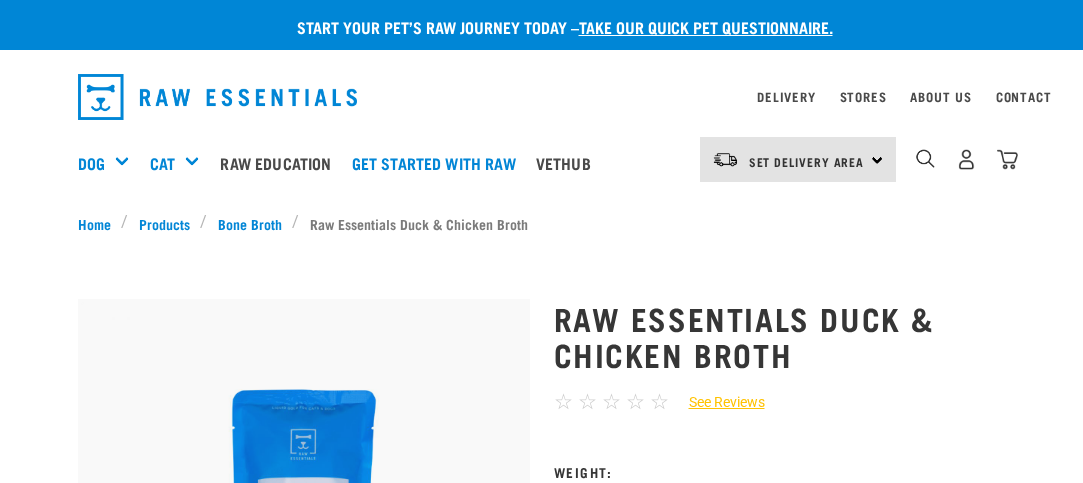scroll, scrollTop: 0, scrollLeft: 0, axis: both 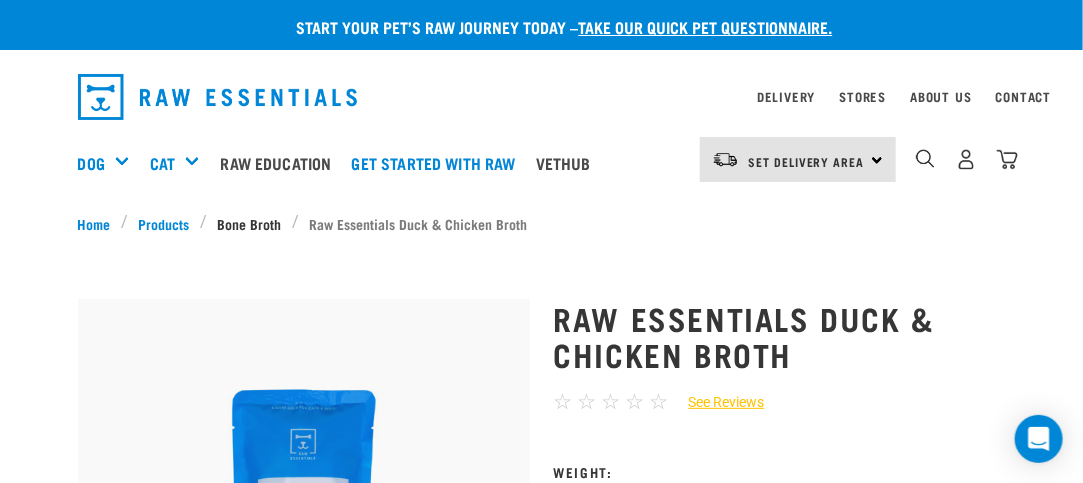 click on "Bone Broth" at bounding box center (249, 223) 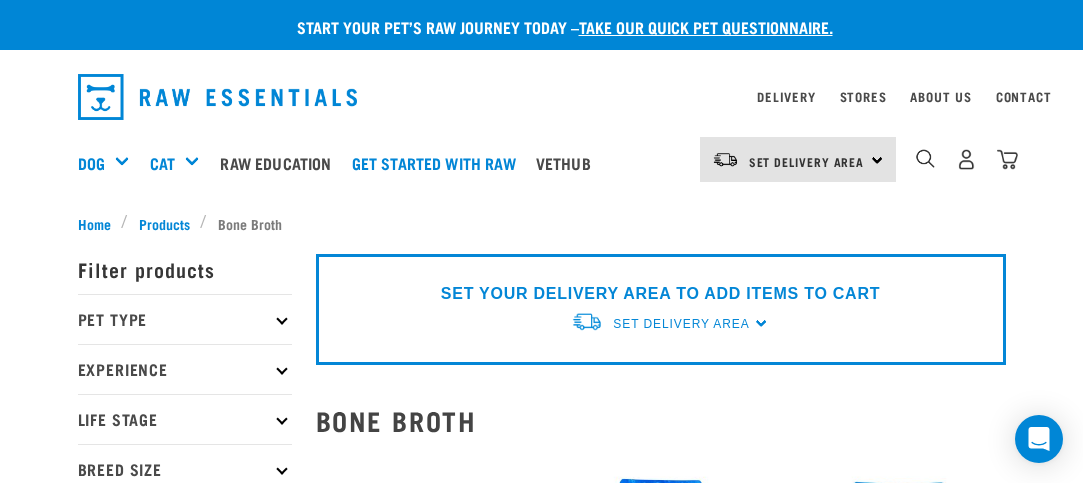 scroll, scrollTop: 320, scrollLeft: 0, axis: vertical 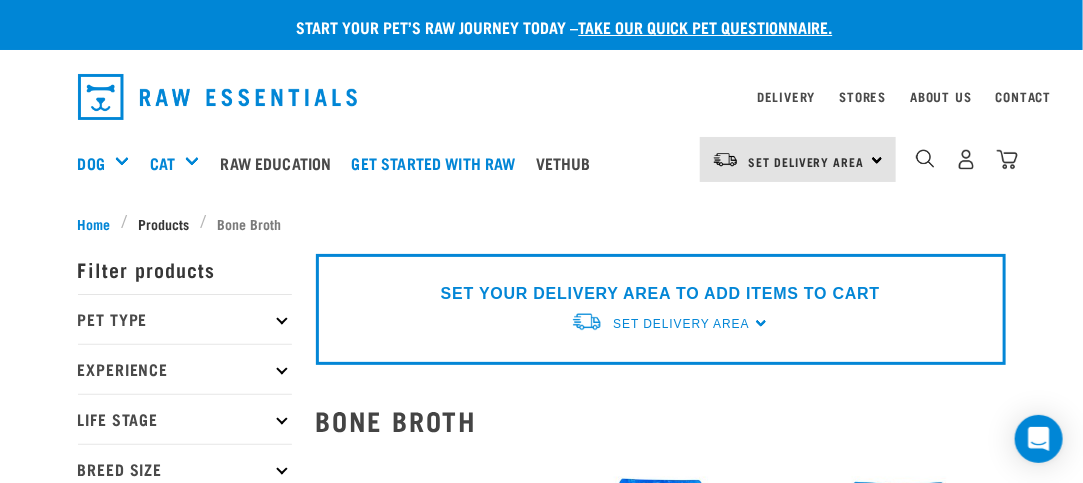 click on "Products" at bounding box center [164, 223] 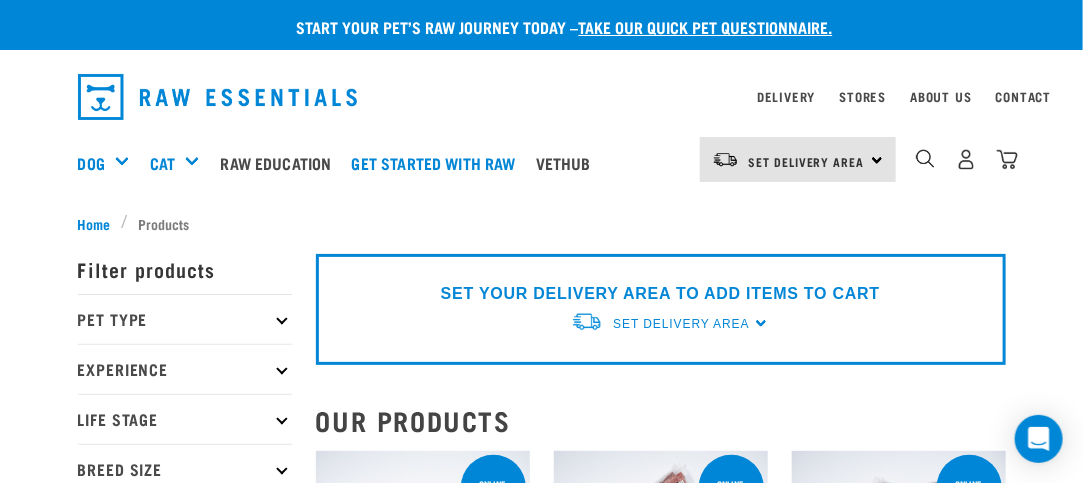 scroll, scrollTop: 131, scrollLeft: 0, axis: vertical 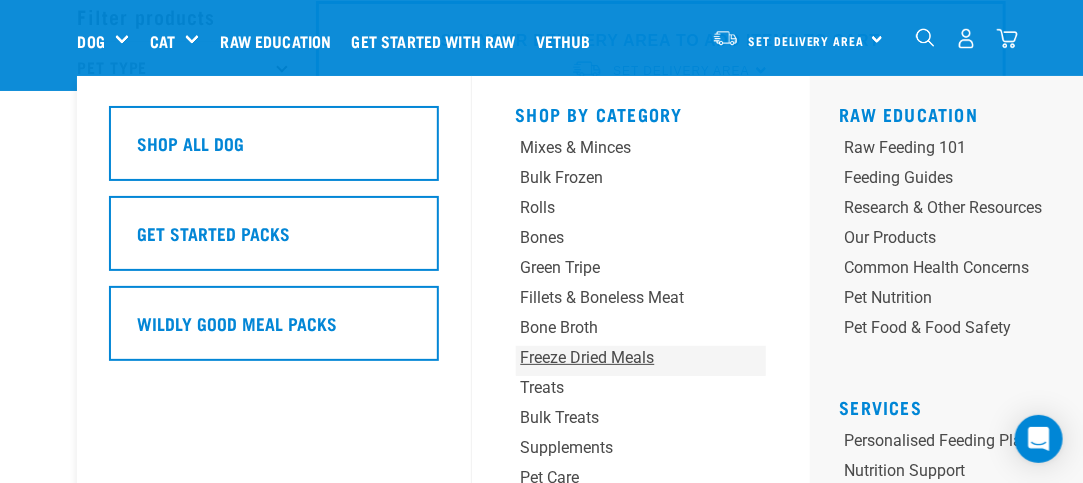 click on "Freeze Dried Meals" at bounding box center (619, 358) 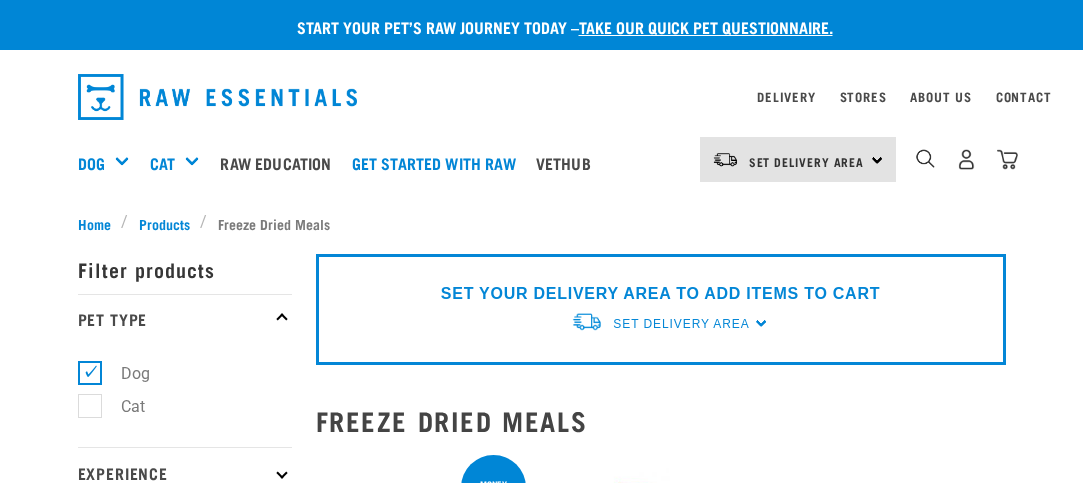 scroll, scrollTop: 0, scrollLeft: 0, axis: both 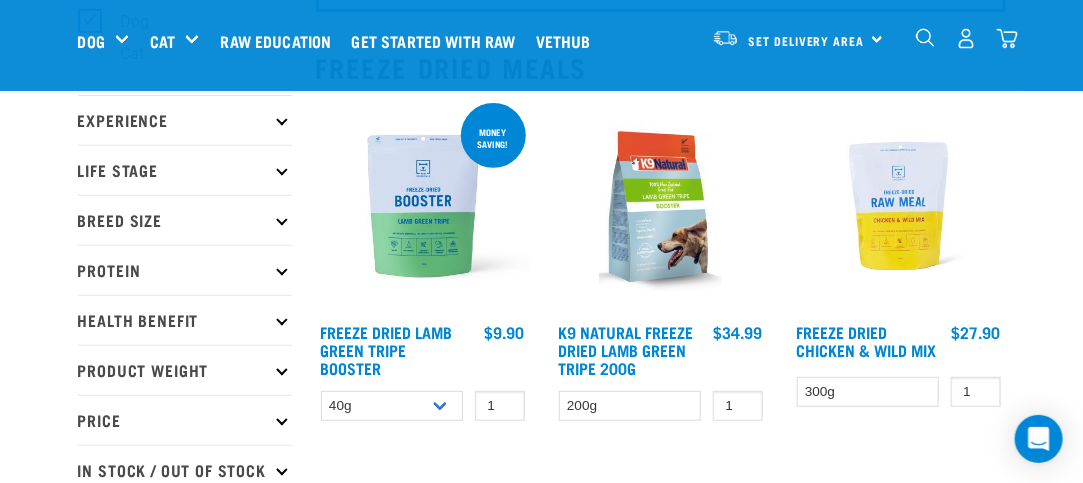 click on "Protein" at bounding box center [185, 270] 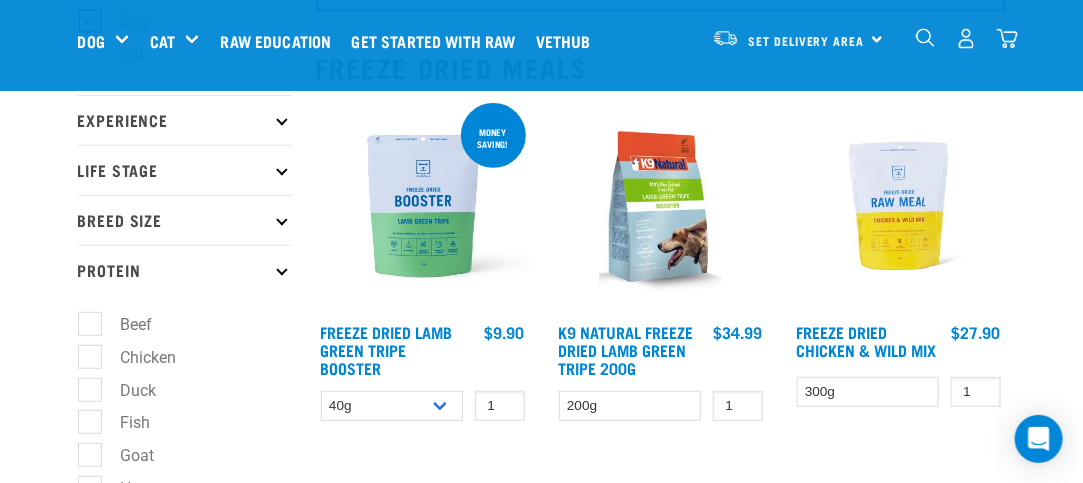 click on "Protein" at bounding box center [185, 270] 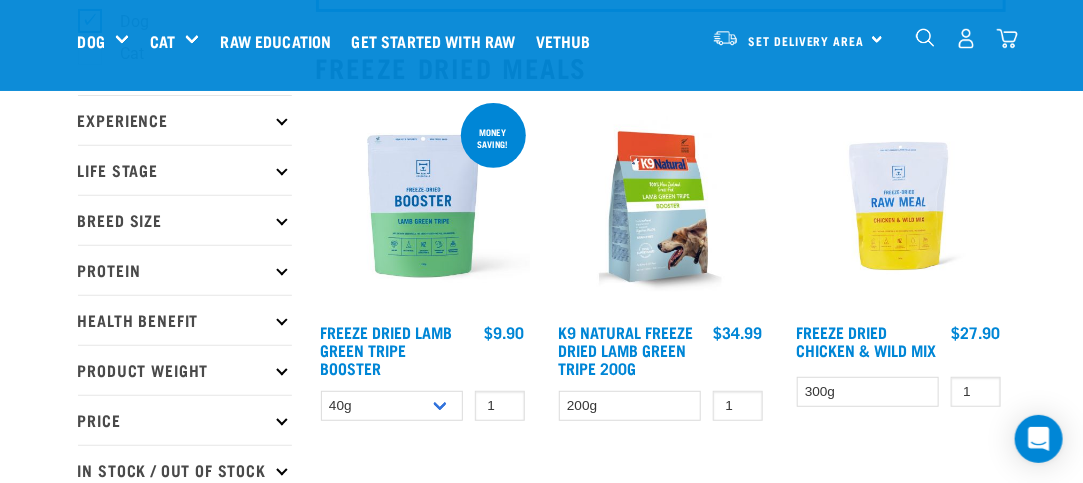 scroll, scrollTop: 300, scrollLeft: 0, axis: vertical 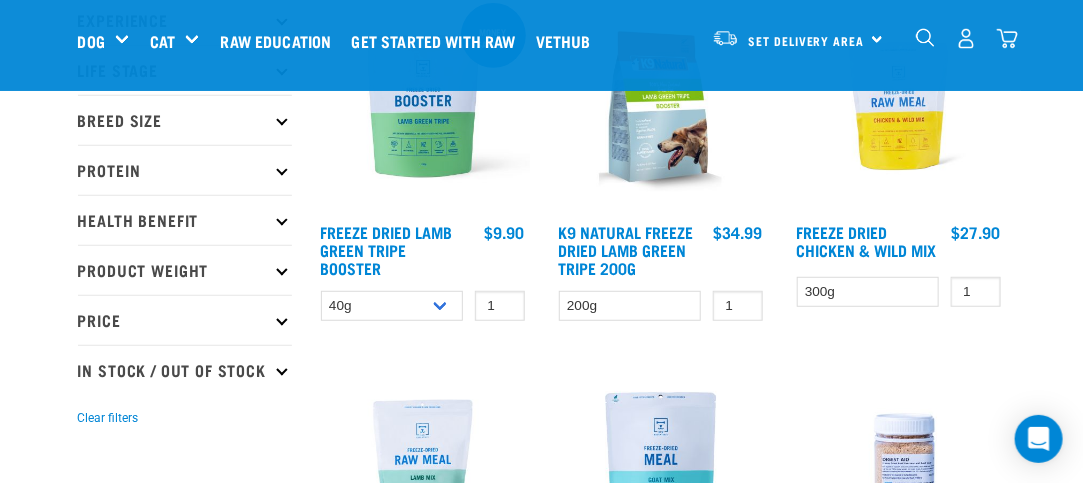 click on "Health Benefit" at bounding box center [185, 220] 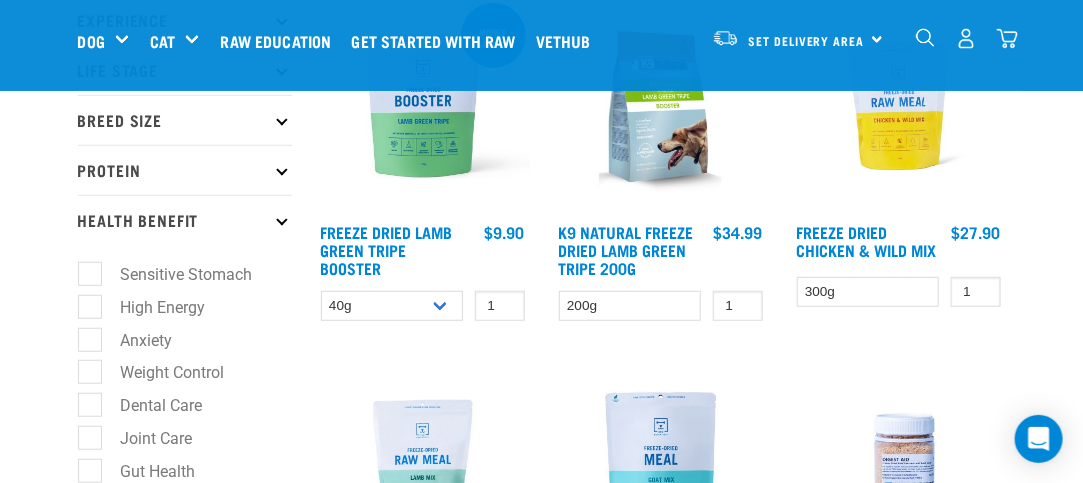 click on "Health Benefit" at bounding box center [185, 220] 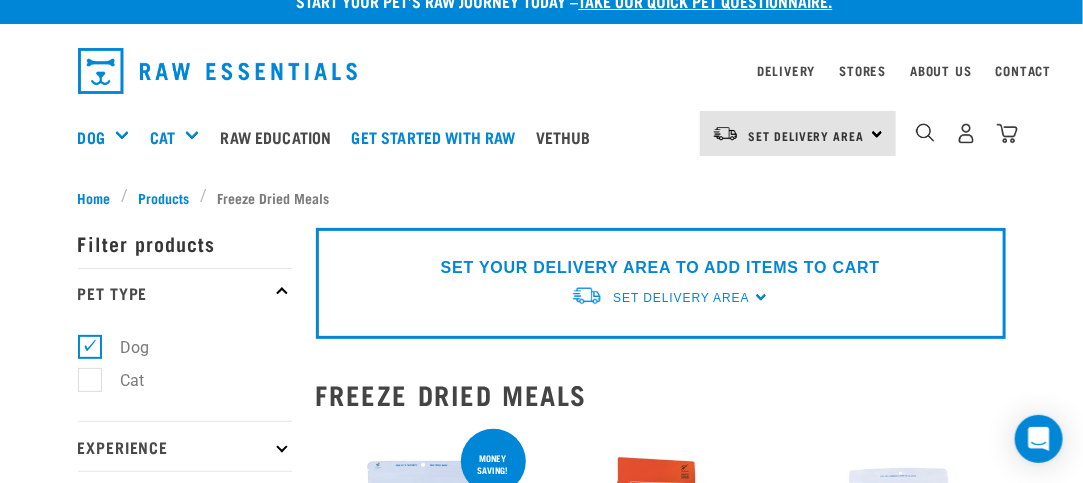 scroll, scrollTop: 0, scrollLeft: 0, axis: both 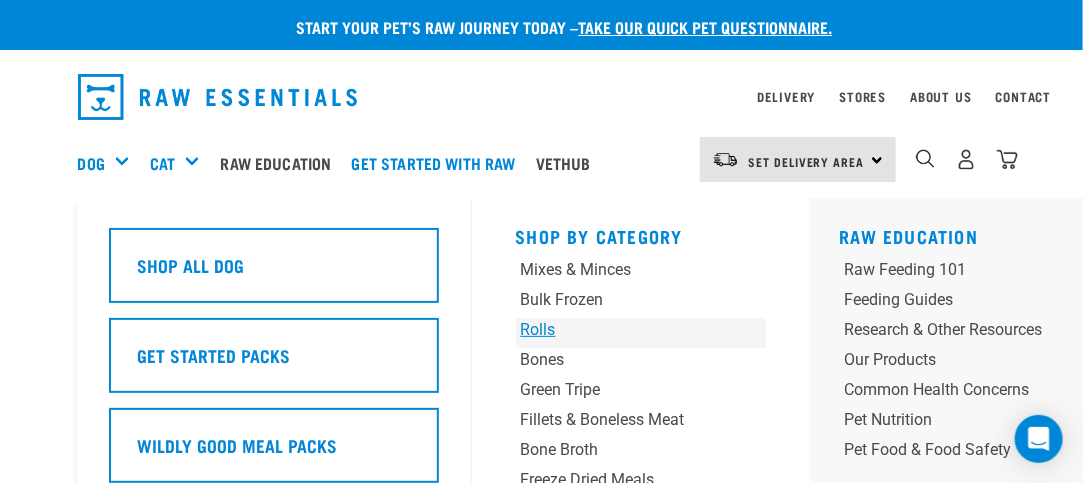 click on "Rolls" at bounding box center [619, 330] 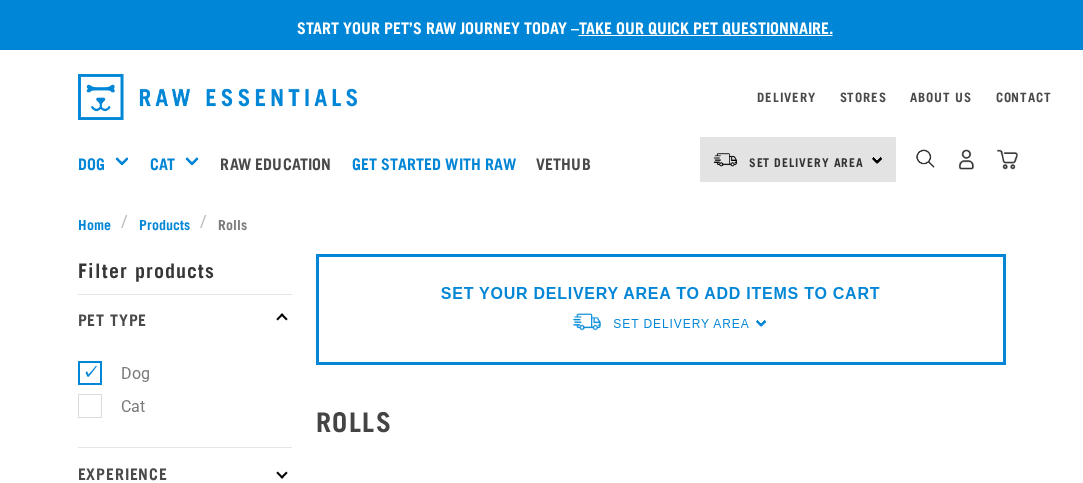 scroll, scrollTop: 0, scrollLeft: 0, axis: both 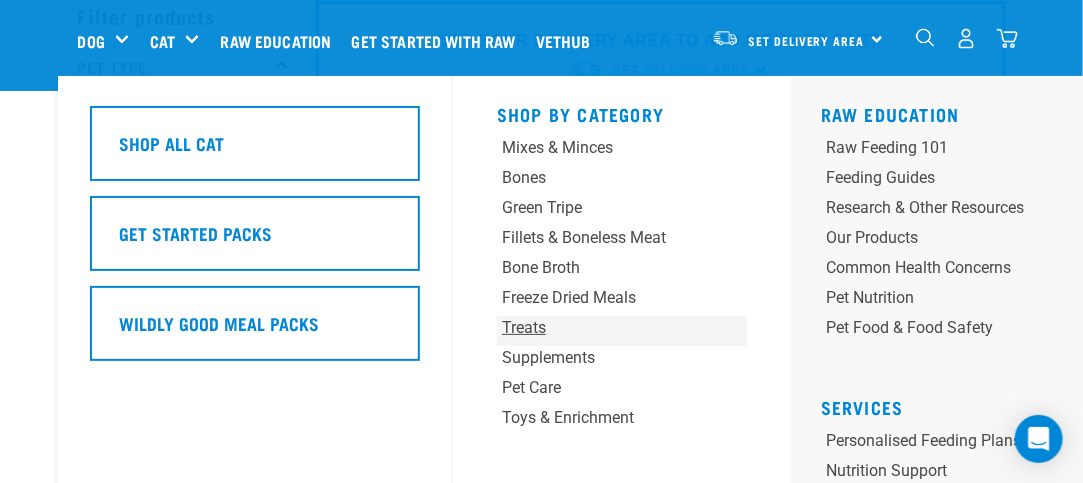 click on "Treats" at bounding box center (600, 328) 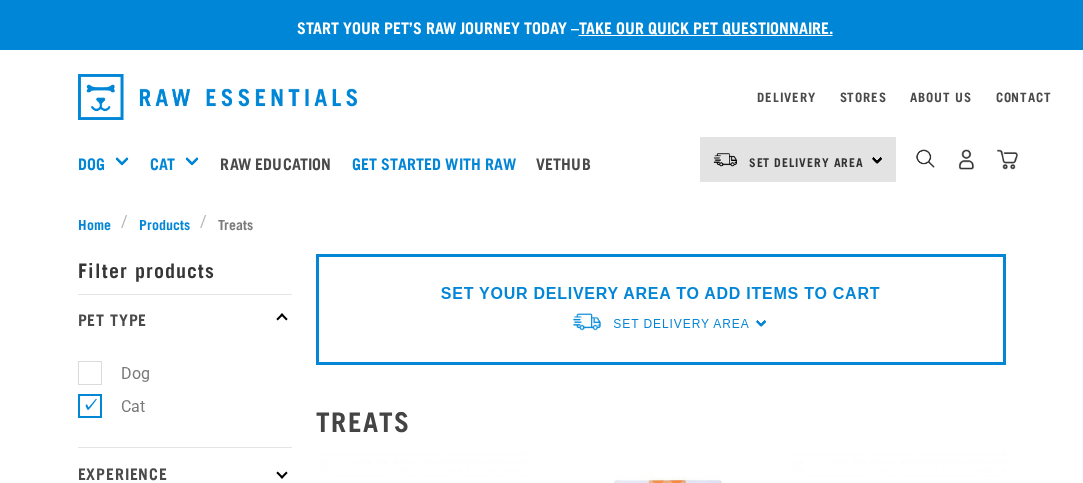 scroll, scrollTop: 0, scrollLeft: 0, axis: both 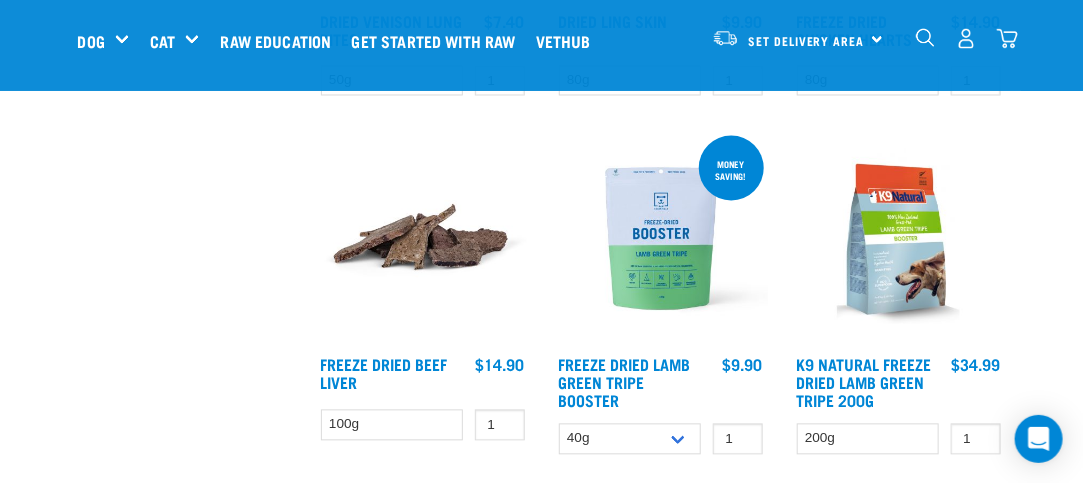 click on "×
Filter products
Pet Type
Dog
Cat
Experience
New Raw Feeder
Experienced Raw Feeder
Life Stage
Cat" at bounding box center (185, 392) 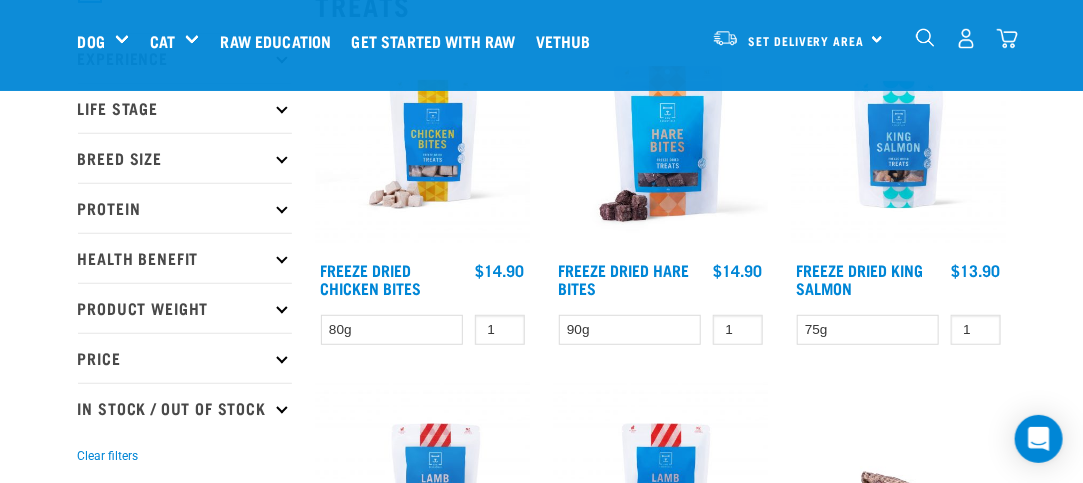scroll, scrollTop: 0, scrollLeft: 0, axis: both 